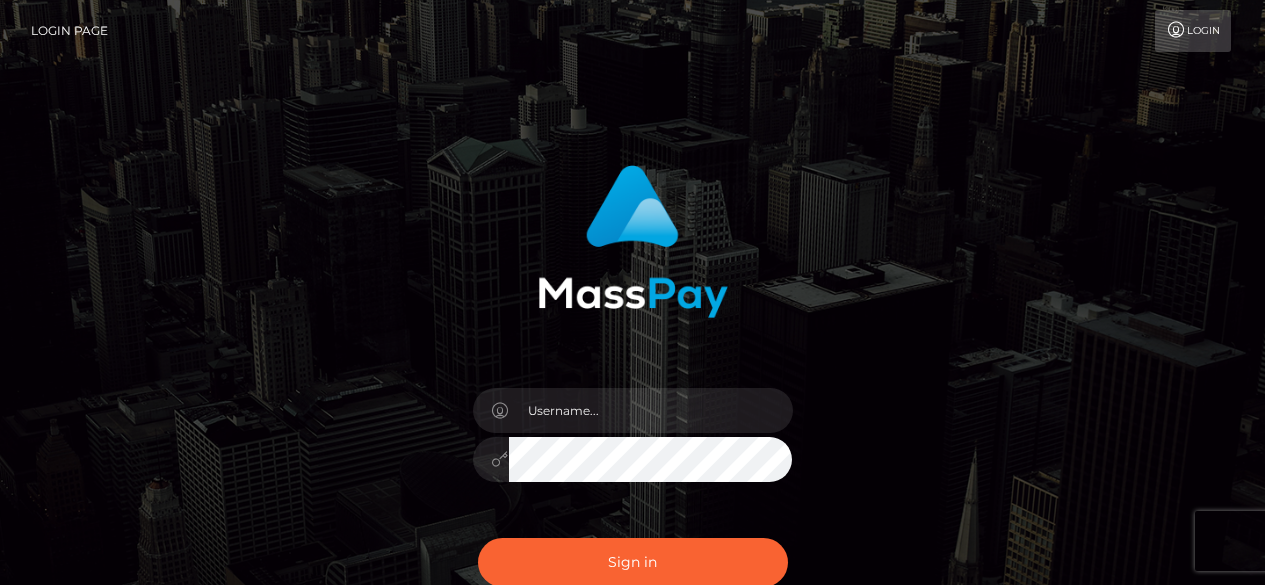 scroll, scrollTop: 0, scrollLeft: 0, axis: both 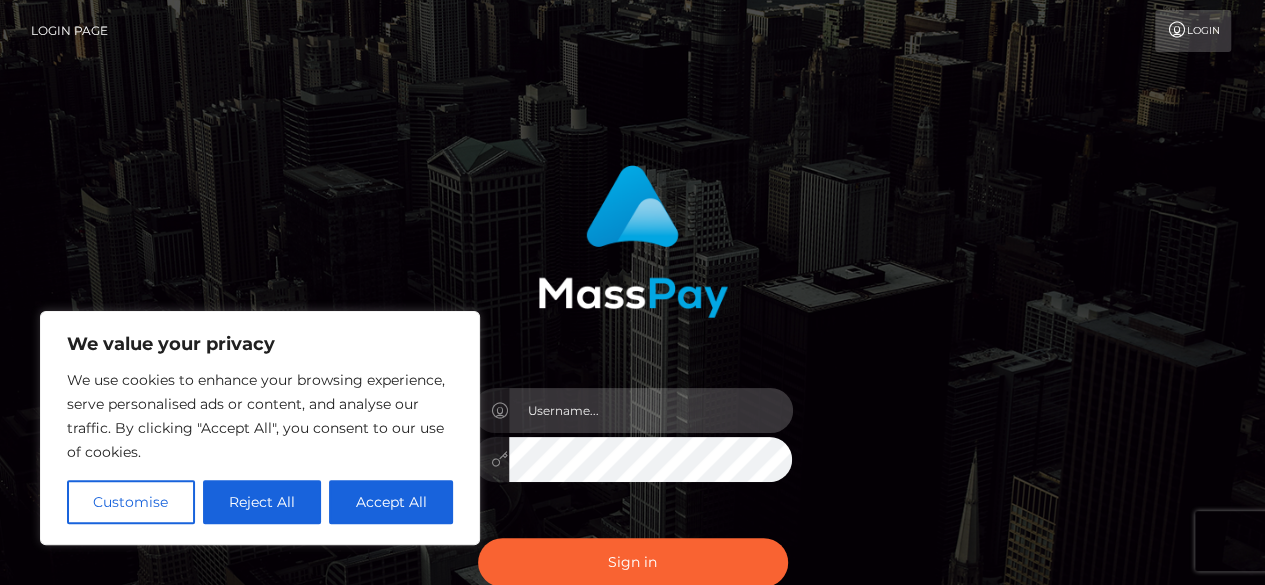 click at bounding box center (651, 410) 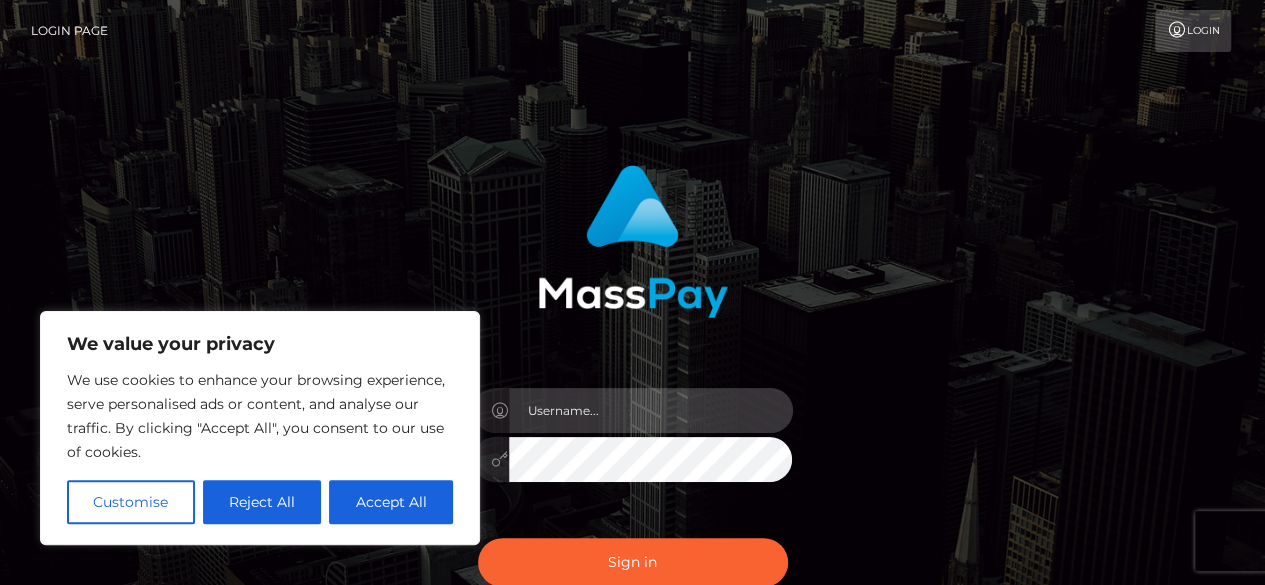 type on "2bnoquestion@gmail.com" 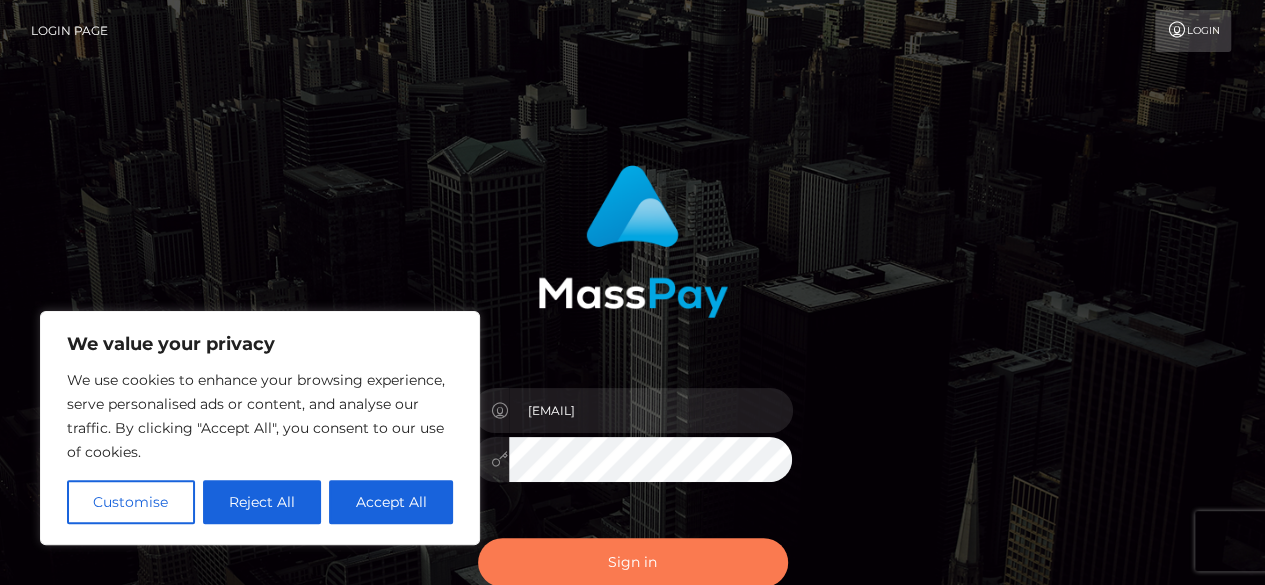 click on "Sign in" at bounding box center [633, 562] 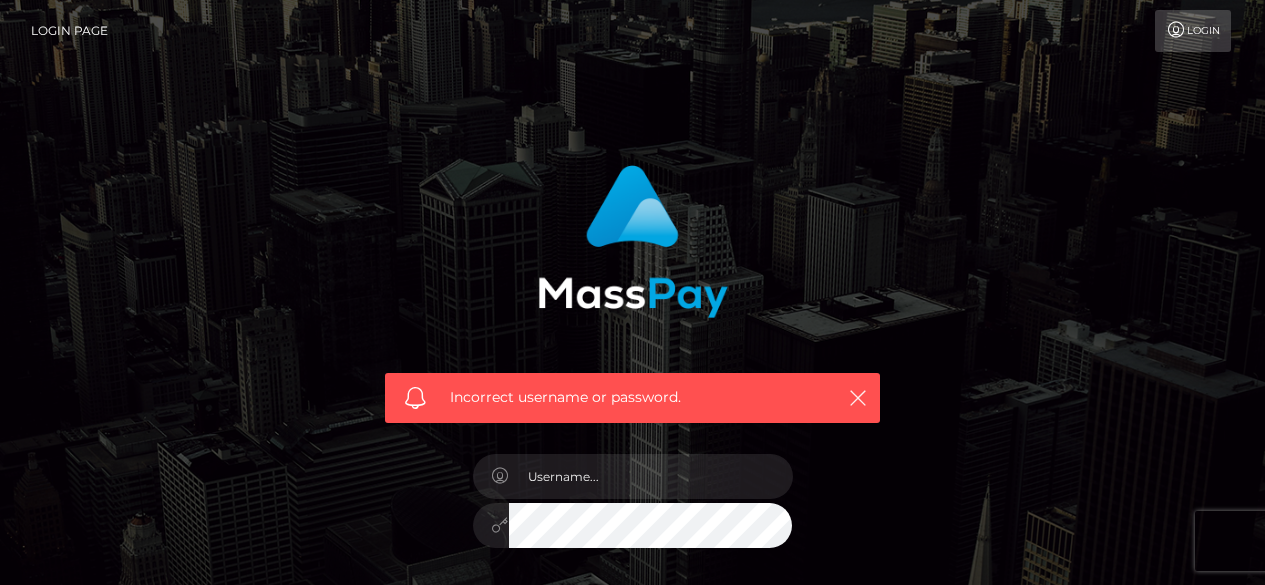 scroll, scrollTop: 0, scrollLeft: 0, axis: both 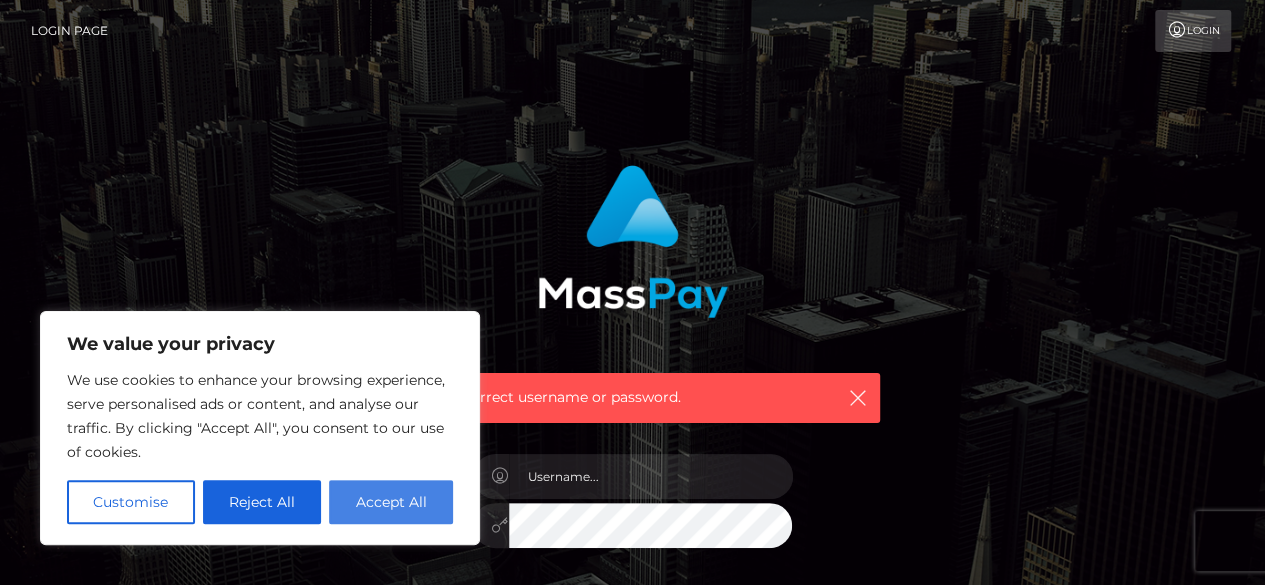 click on "Accept All" at bounding box center [391, 502] 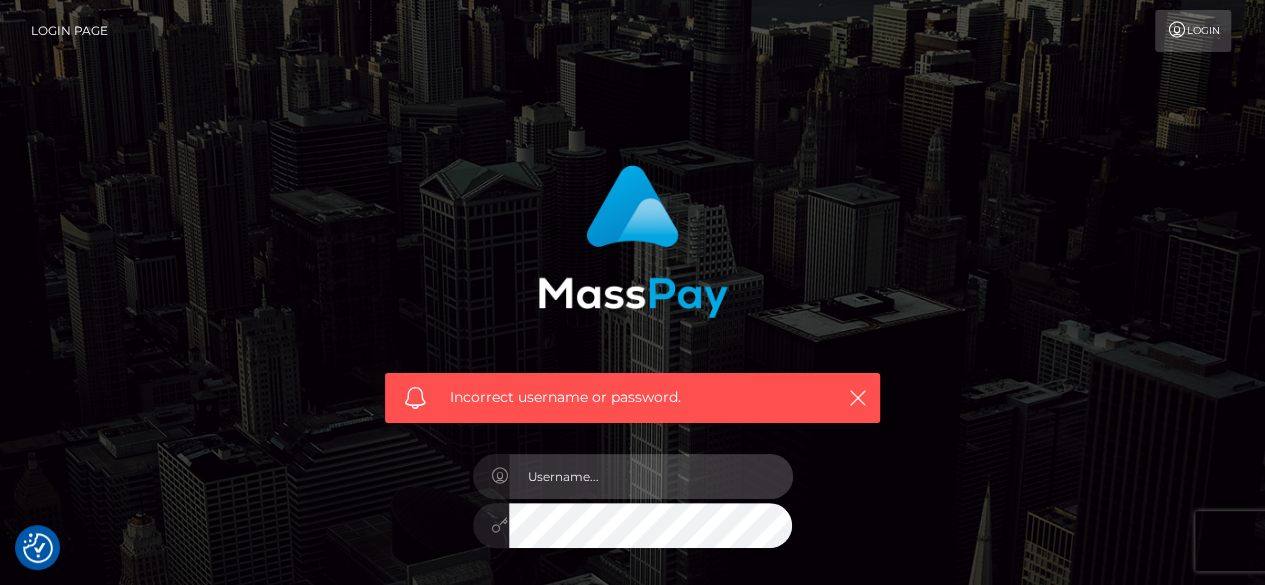 click at bounding box center (651, 476) 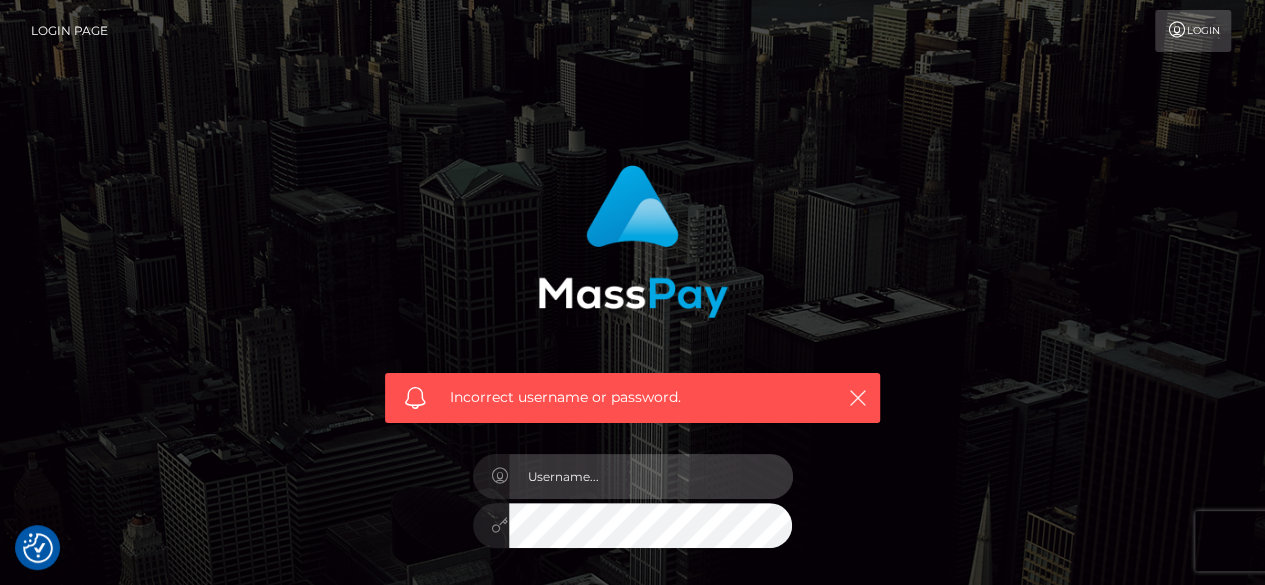 type on "[EMAIL]" 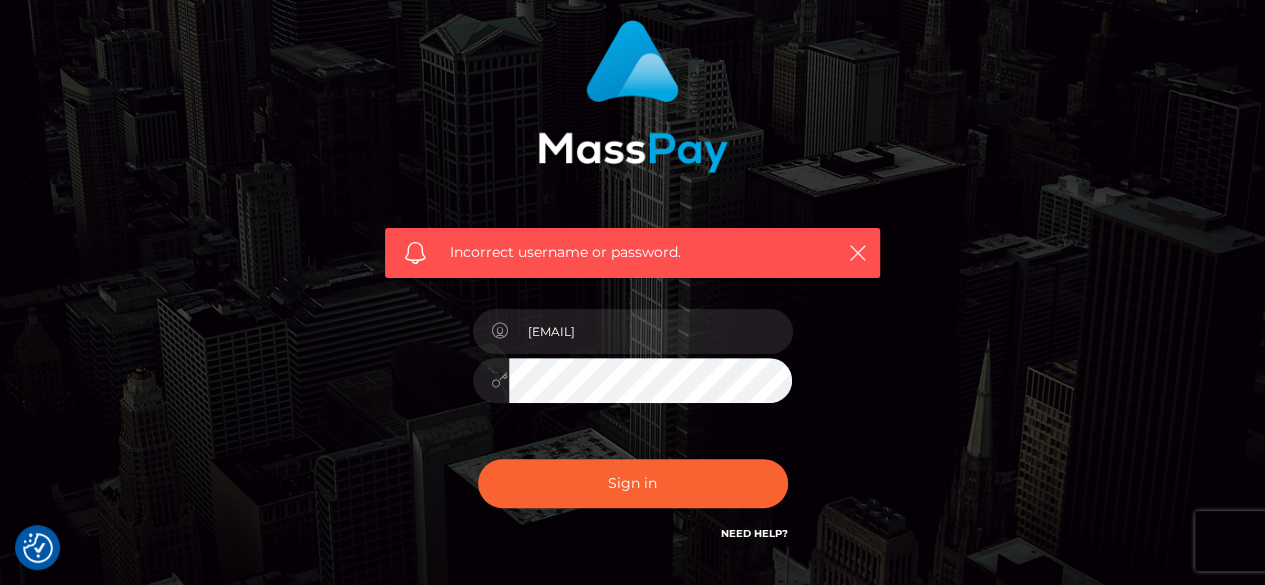 scroll, scrollTop: 146, scrollLeft: 0, axis: vertical 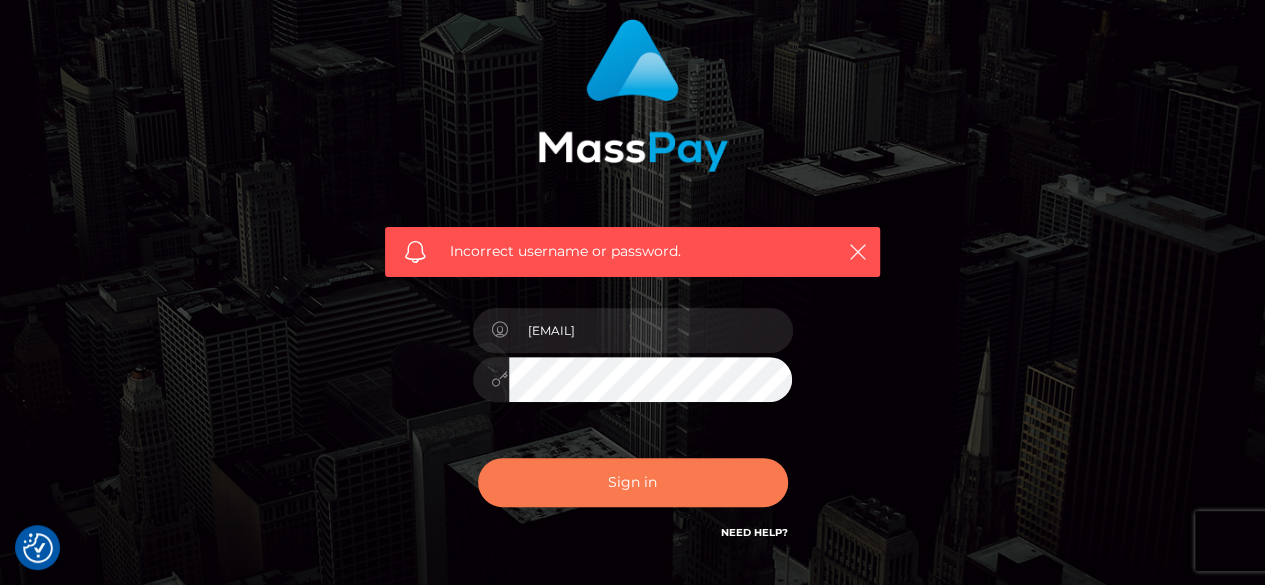 click on "Sign in" at bounding box center (633, 482) 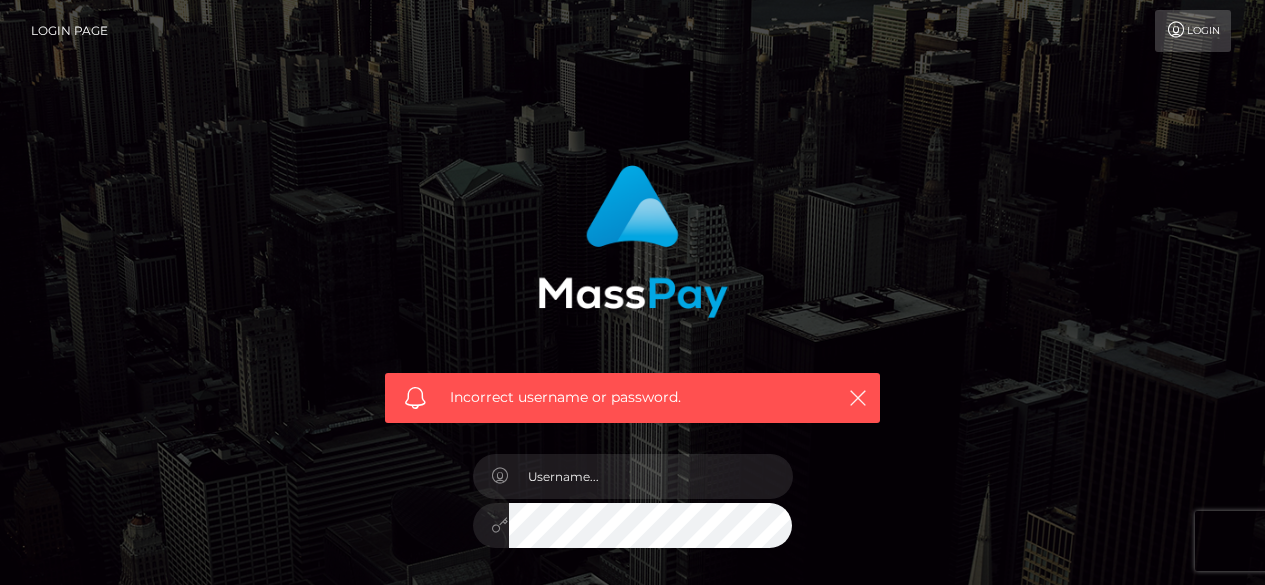 scroll, scrollTop: 0, scrollLeft: 0, axis: both 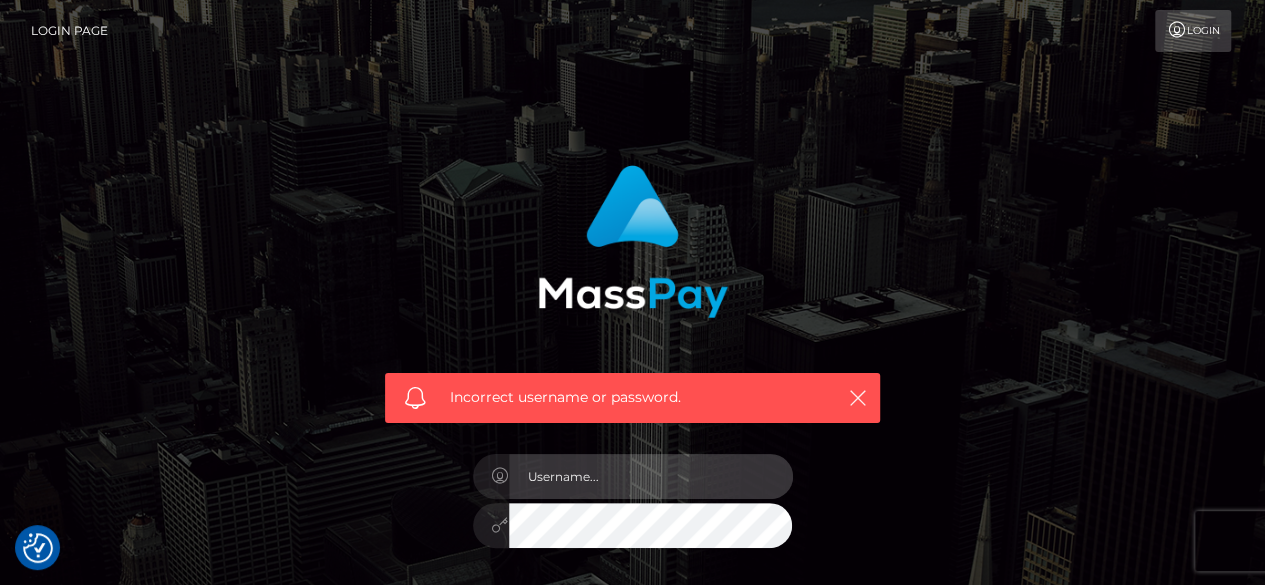click at bounding box center (651, 476) 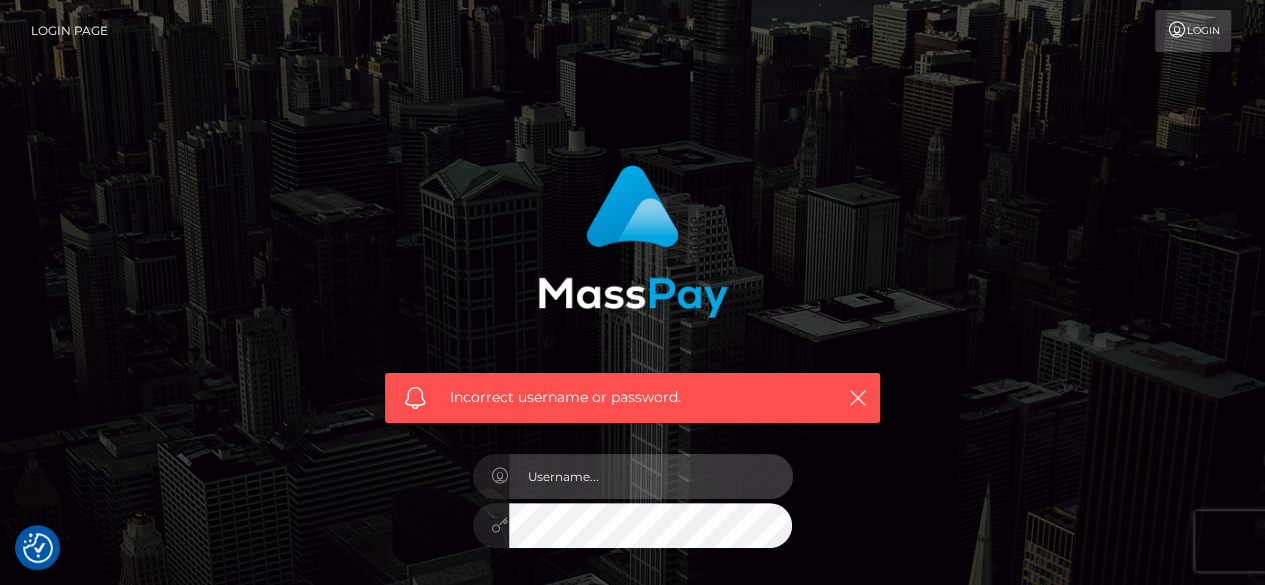 type on "[EMAIL]" 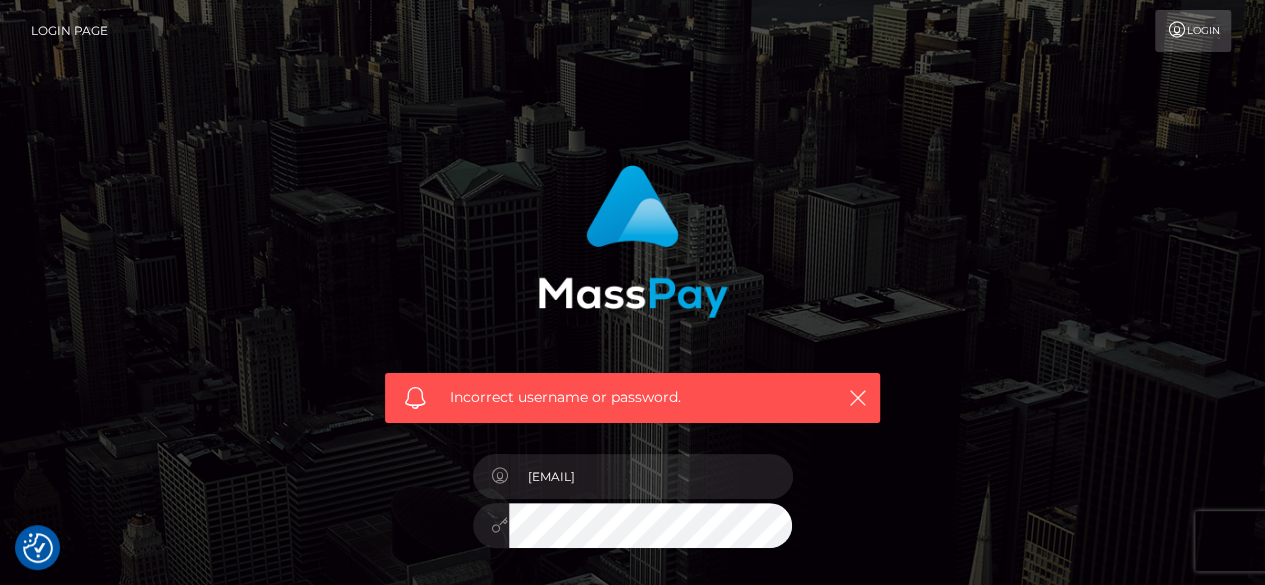 click on "Sign in" at bounding box center (633, 628) 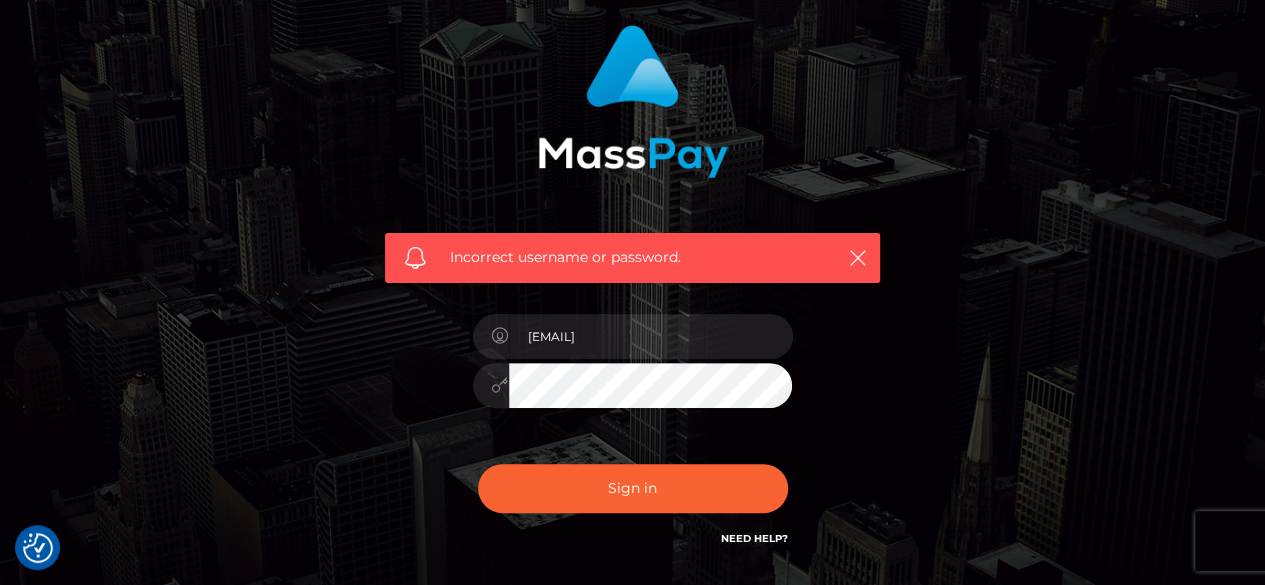 scroll, scrollTop: 154, scrollLeft: 0, axis: vertical 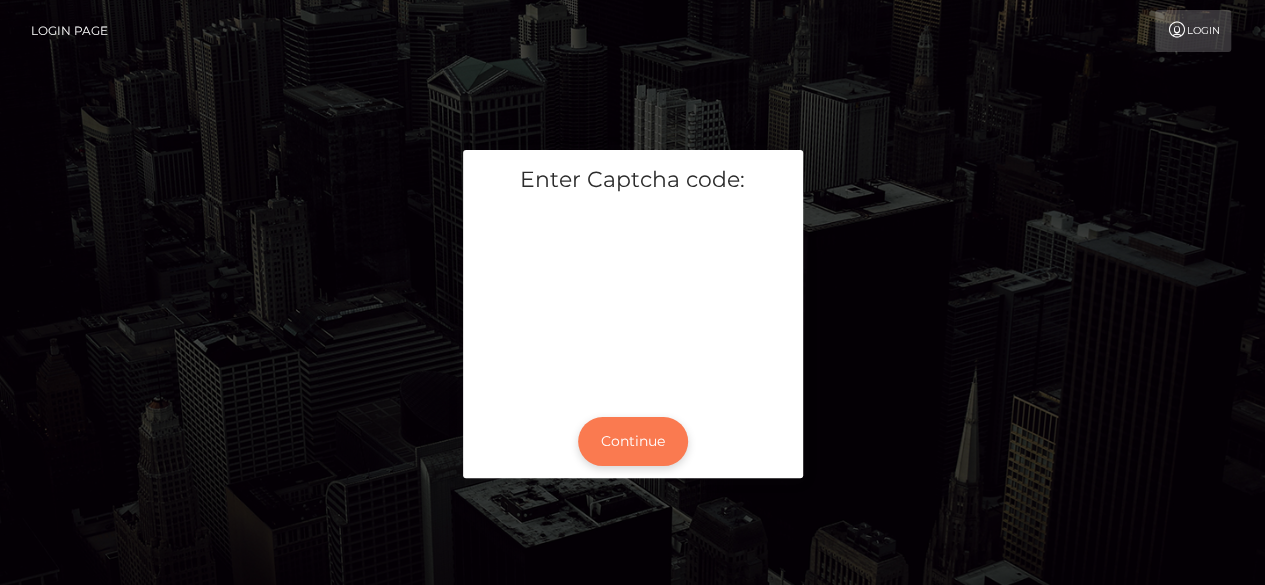 click on "Continue" at bounding box center [633, 441] 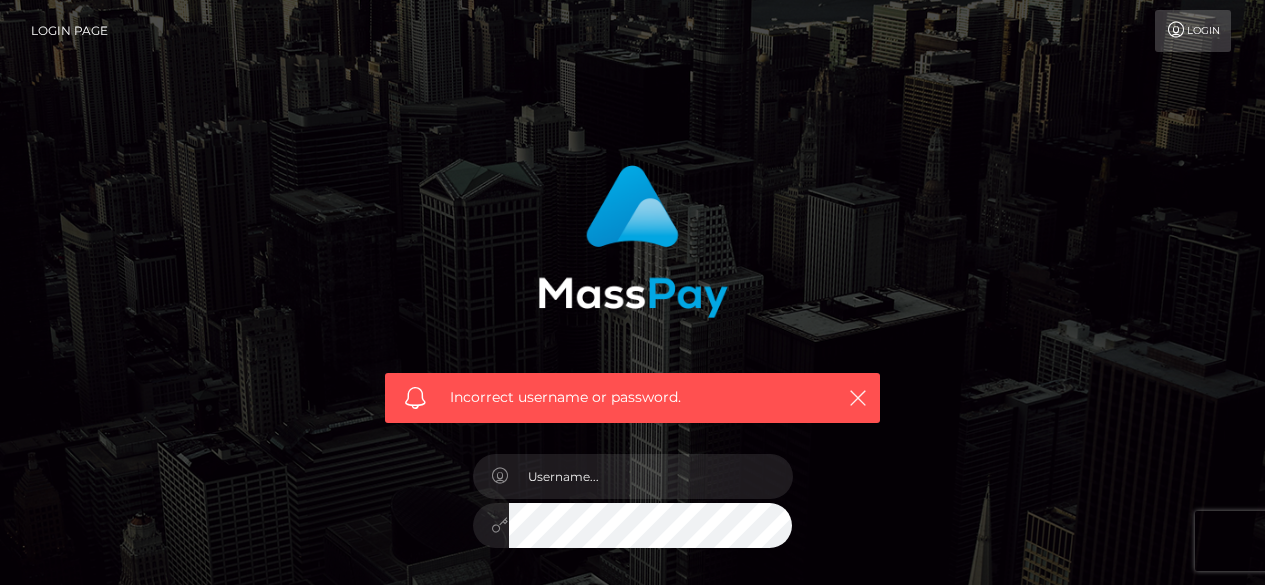 scroll, scrollTop: 0, scrollLeft: 0, axis: both 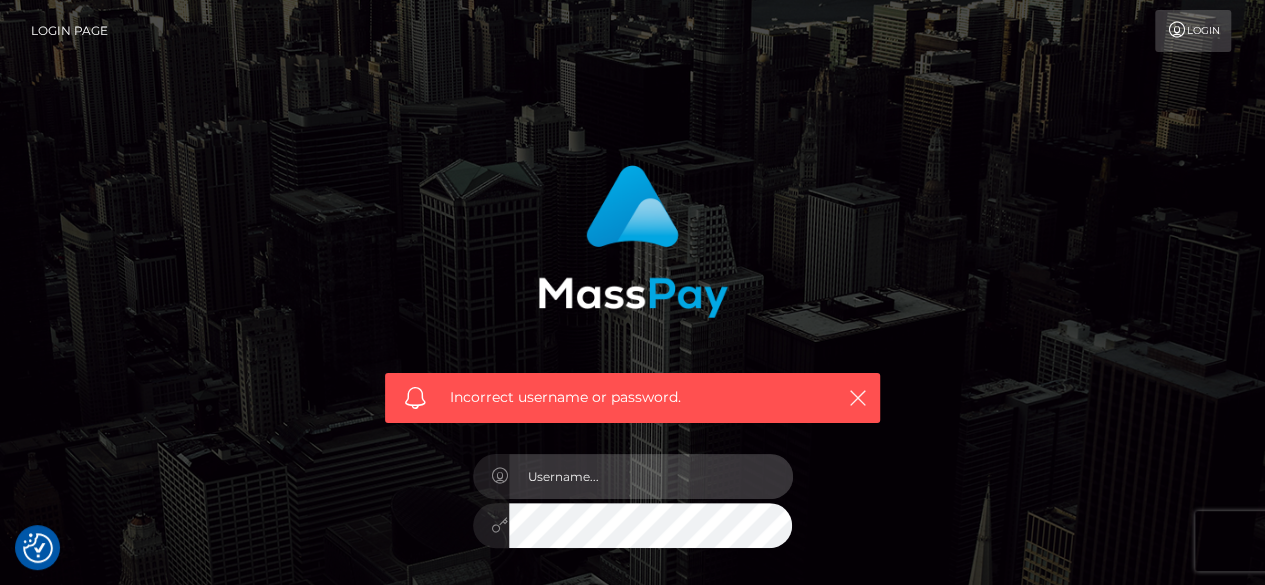 click at bounding box center [651, 476] 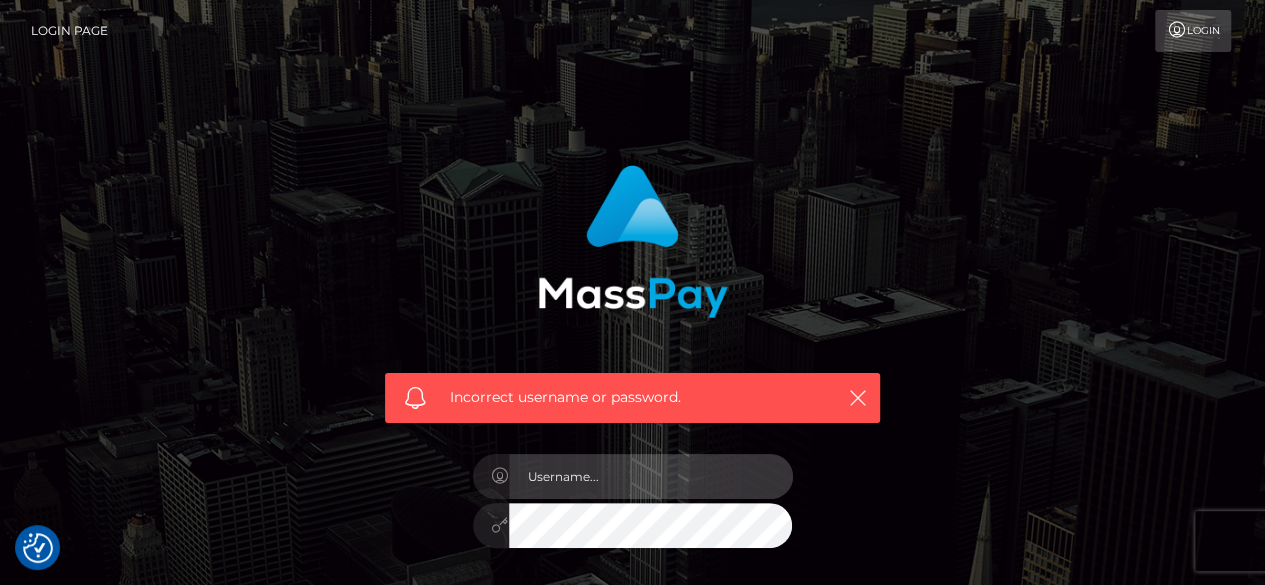 type on "[EMAIL]" 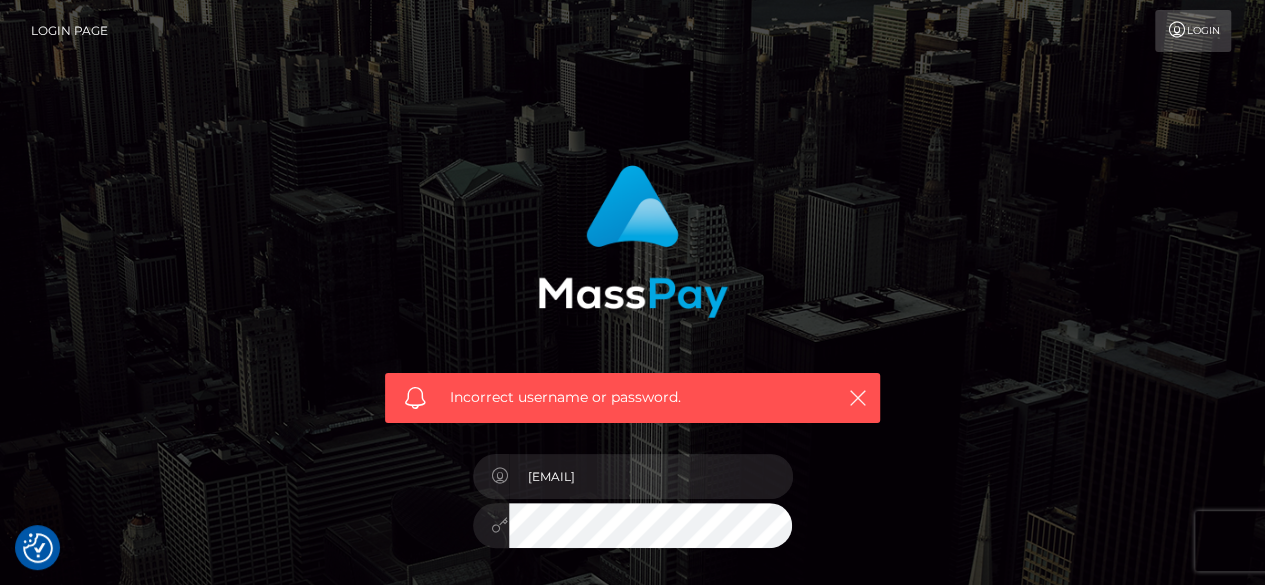 click on "Sign in" at bounding box center (633, 628) 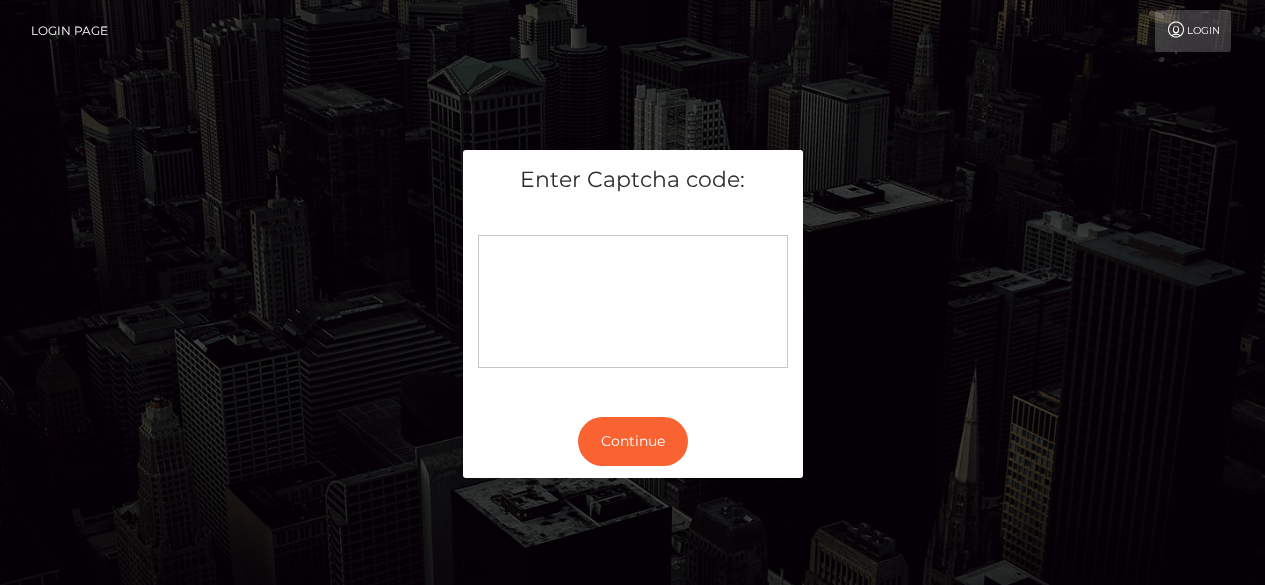 scroll, scrollTop: 0, scrollLeft: 0, axis: both 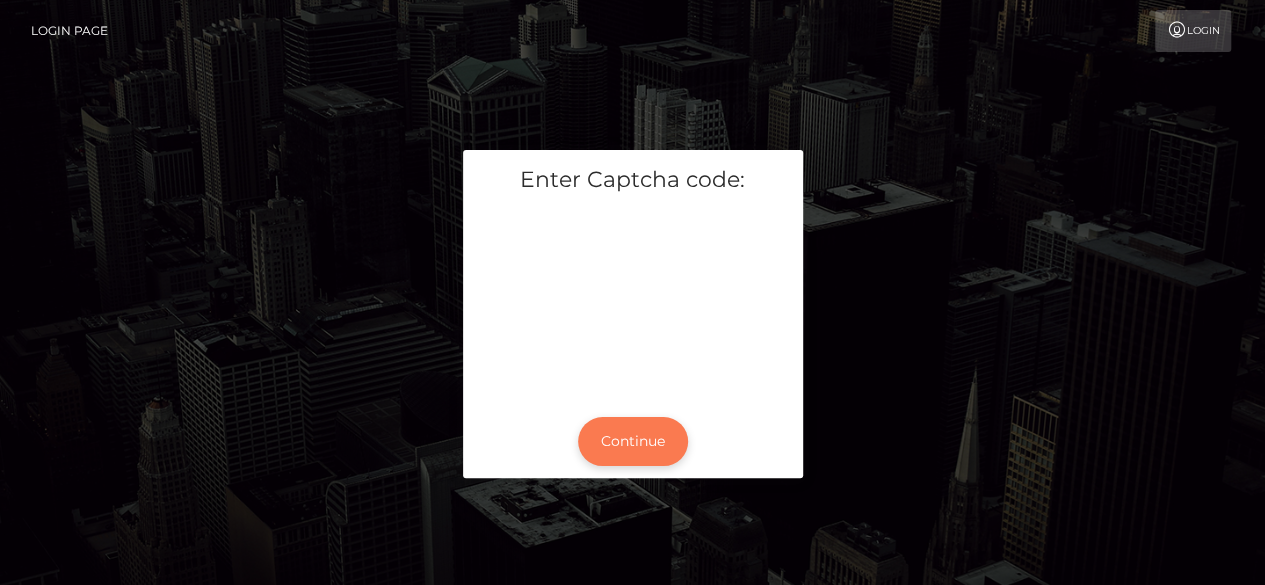 click on "Continue" at bounding box center (633, 441) 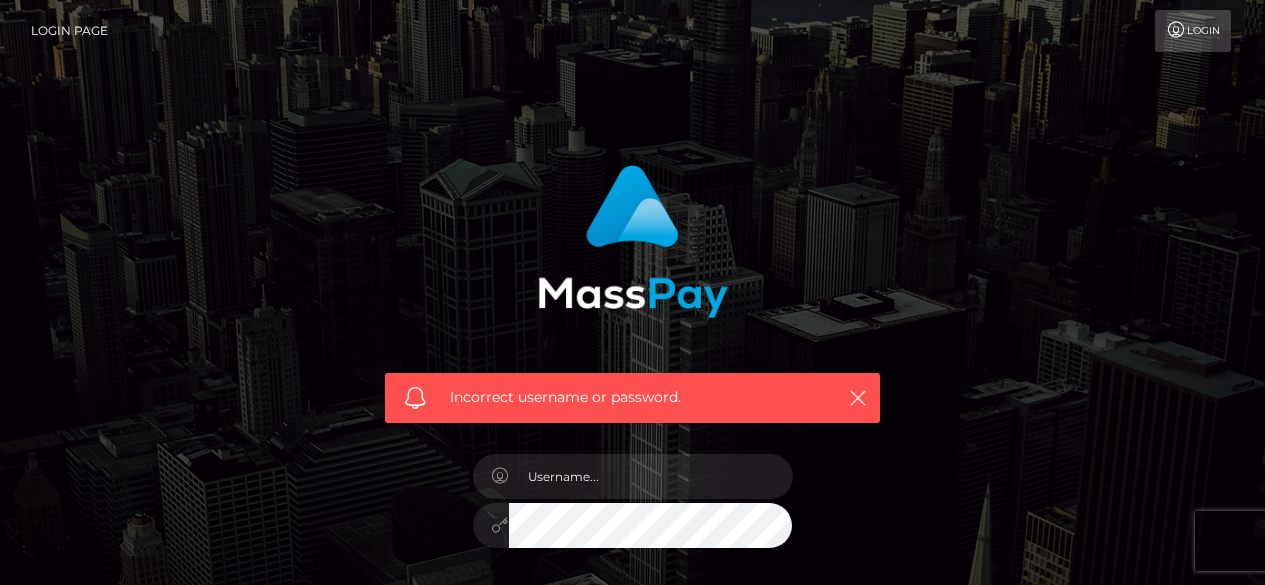 scroll, scrollTop: 0, scrollLeft: 0, axis: both 